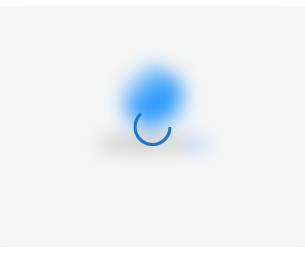 scroll, scrollTop: 0, scrollLeft: 0, axis: both 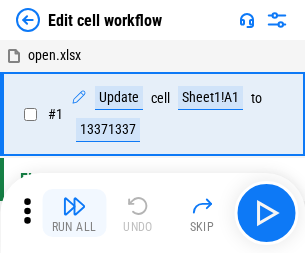 click at bounding box center [74, 206] 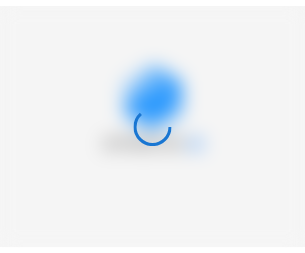 scroll, scrollTop: 0, scrollLeft: 0, axis: both 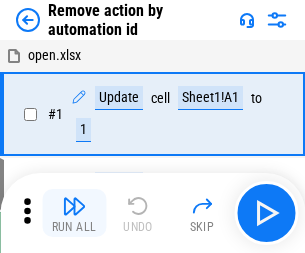 click at bounding box center (74, 206) 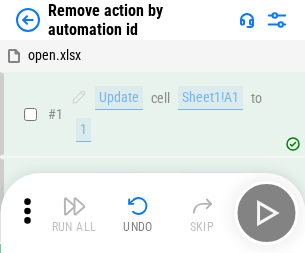 scroll, scrollTop: 74, scrollLeft: 0, axis: vertical 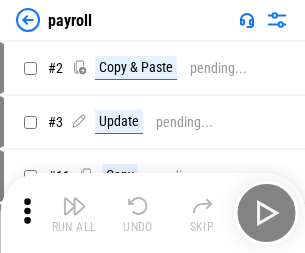 click at bounding box center [74, 206] 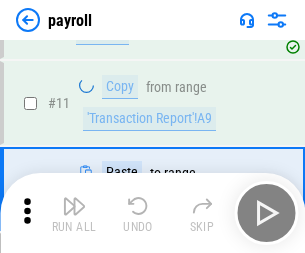 scroll, scrollTop: 122, scrollLeft: 0, axis: vertical 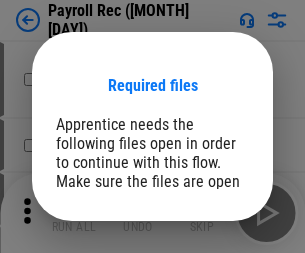 click on "Open" at bounding box center (209, 287) 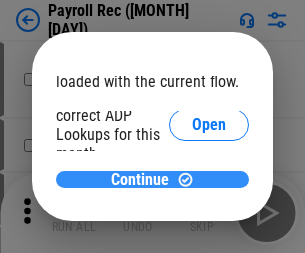 click on "Continue" at bounding box center (140, 180) 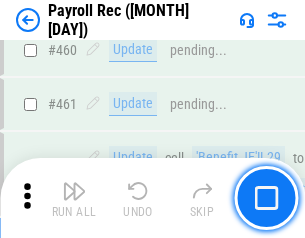 scroll, scrollTop: 10658, scrollLeft: 0, axis: vertical 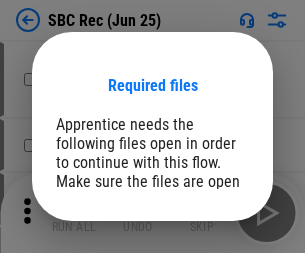 click on "Open" at bounding box center (209, 287) 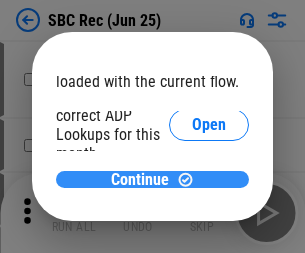 click on "Continue" at bounding box center [140, 180] 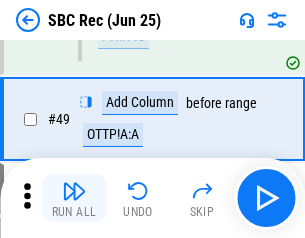click at bounding box center [74, 191] 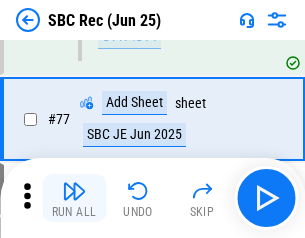 click at bounding box center [74, 191] 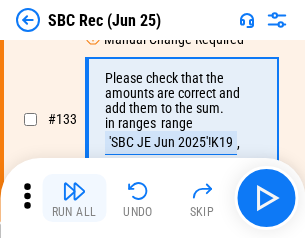 click at bounding box center [74, 191] 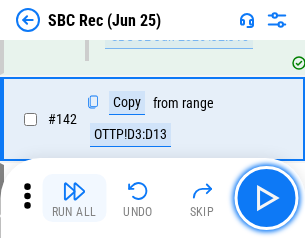 click at bounding box center (74, 191) 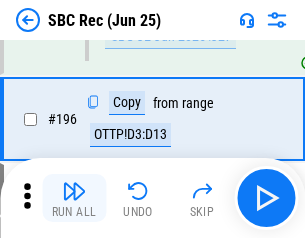 click at bounding box center (74, 191) 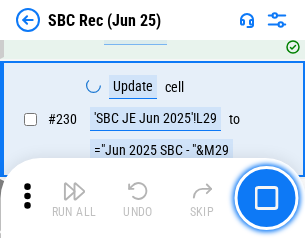 scroll, scrollTop: 6410, scrollLeft: 0, axis: vertical 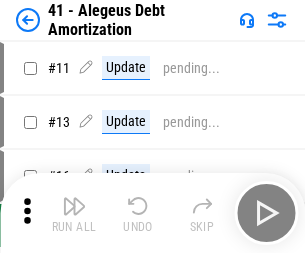 click at bounding box center [74, 206] 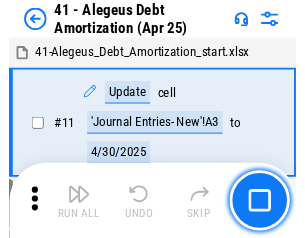 scroll, scrollTop: 247, scrollLeft: 0, axis: vertical 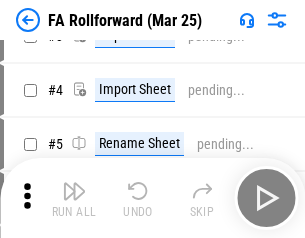 click at bounding box center [74, 191] 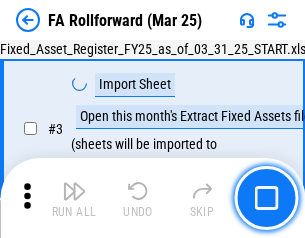 scroll, scrollTop: 184, scrollLeft: 0, axis: vertical 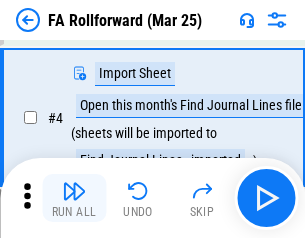 click at bounding box center [74, 191] 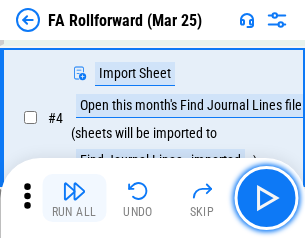 scroll, scrollTop: 313, scrollLeft: 0, axis: vertical 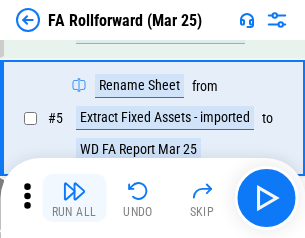click at bounding box center [74, 191] 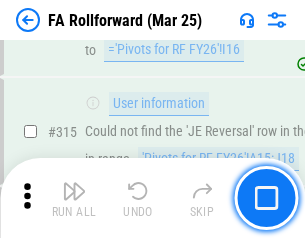 scroll, scrollTop: 9517, scrollLeft: 0, axis: vertical 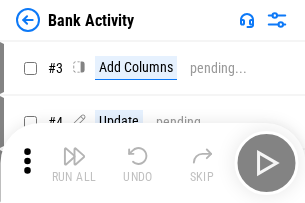 click at bounding box center (74, 156) 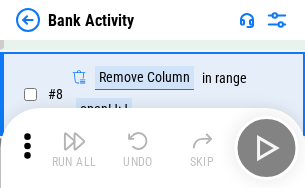scroll, scrollTop: 364, scrollLeft: 0, axis: vertical 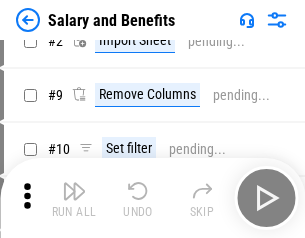 click at bounding box center (74, 191) 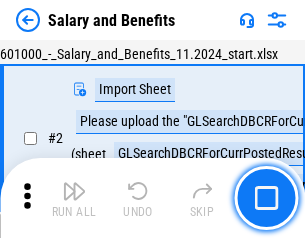 scroll, scrollTop: 145, scrollLeft: 0, axis: vertical 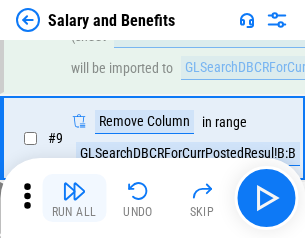 click at bounding box center [74, 191] 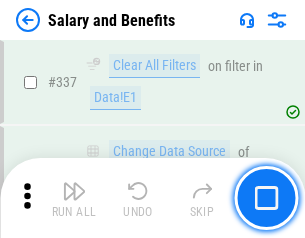 scroll, scrollTop: 9364, scrollLeft: 0, axis: vertical 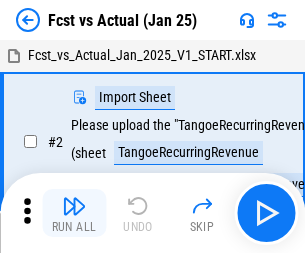 click at bounding box center [74, 206] 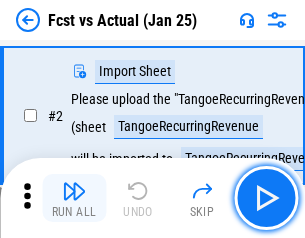 scroll, scrollTop: 187, scrollLeft: 0, axis: vertical 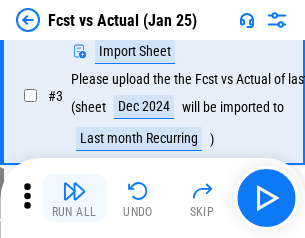 click at bounding box center (74, 191) 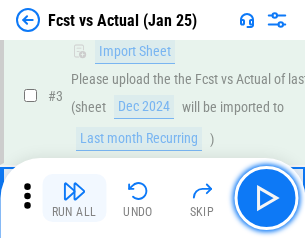 scroll, scrollTop: 300, scrollLeft: 0, axis: vertical 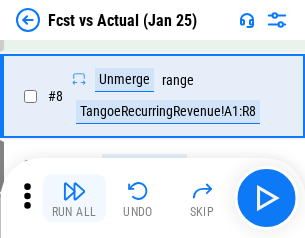 click at bounding box center [74, 191] 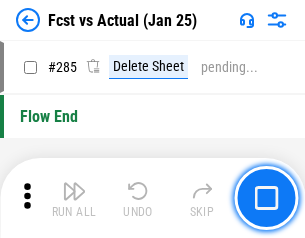 scroll, scrollTop: 9465, scrollLeft: 0, axis: vertical 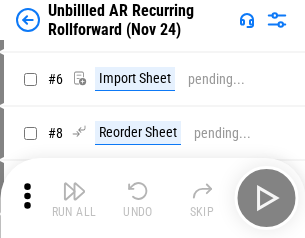click at bounding box center [74, 191] 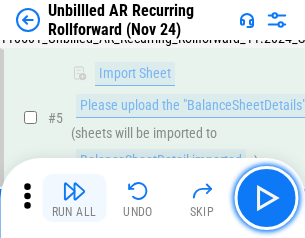 scroll, scrollTop: 188, scrollLeft: 0, axis: vertical 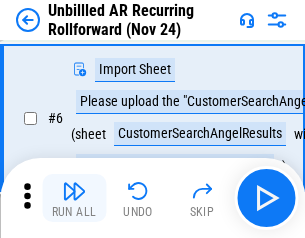 click at bounding box center [74, 191] 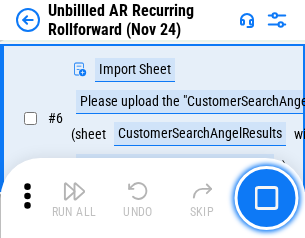scroll, scrollTop: 322, scrollLeft: 0, axis: vertical 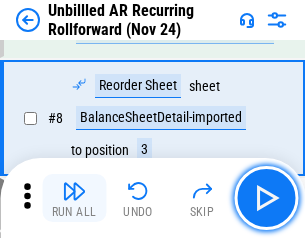 click at bounding box center (74, 191) 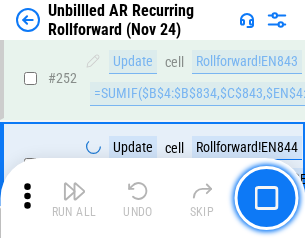 scroll, scrollTop: 6793, scrollLeft: 0, axis: vertical 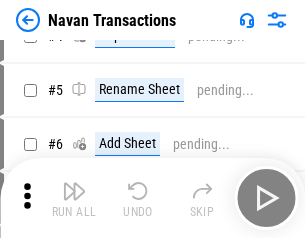 click at bounding box center [74, 191] 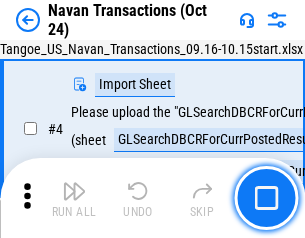scroll, scrollTop: 168, scrollLeft: 0, axis: vertical 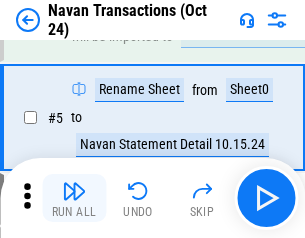 click at bounding box center [74, 191] 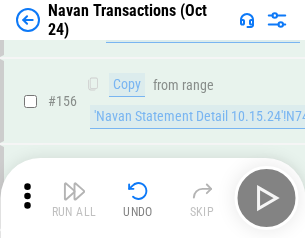 scroll, scrollTop: 6484, scrollLeft: 0, axis: vertical 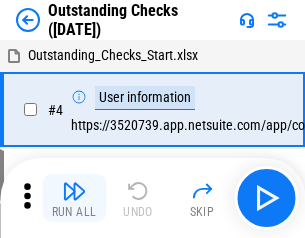 click at bounding box center (74, 191) 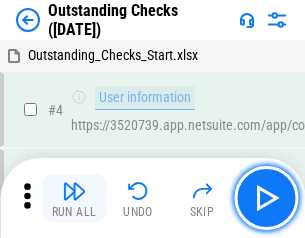 scroll, scrollTop: 209, scrollLeft: 0, axis: vertical 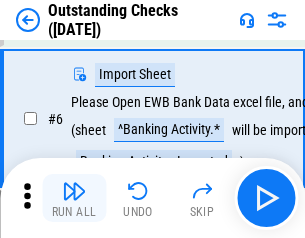 click at bounding box center [74, 191] 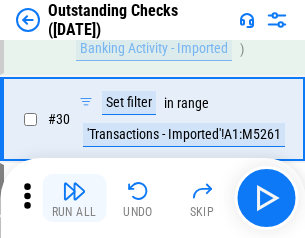 click at bounding box center [74, 191] 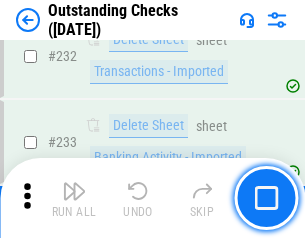 scroll, scrollTop: 6027, scrollLeft: 0, axis: vertical 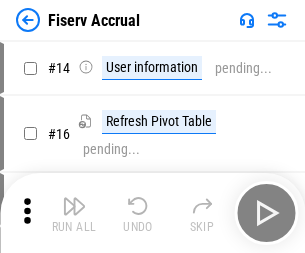 click at bounding box center [74, 206] 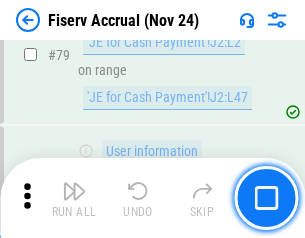 scroll, scrollTop: 2605, scrollLeft: 0, axis: vertical 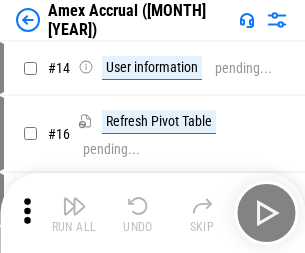 click at bounding box center (74, 206) 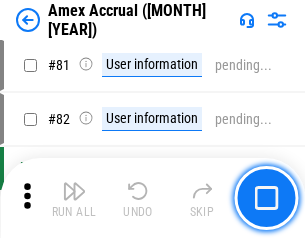 scroll, scrollTop: 2550, scrollLeft: 0, axis: vertical 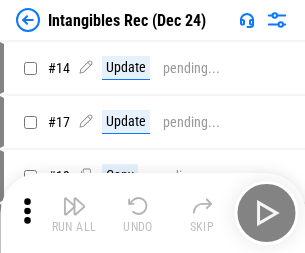 click at bounding box center (74, 206) 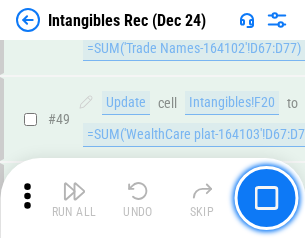 scroll, scrollTop: 779, scrollLeft: 0, axis: vertical 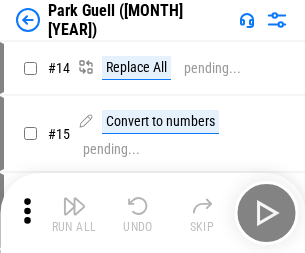 click at bounding box center [74, 206] 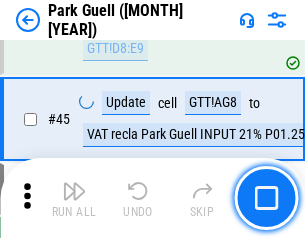 scroll, scrollTop: 2501, scrollLeft: 0, axis: vertical 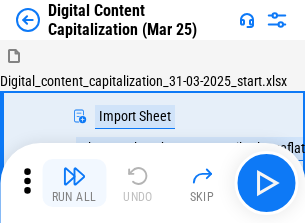 click at bounding box center (74, 176) 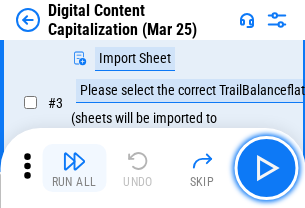 scroll, scrollTop: 187, scrollLeft: 0, axis: vertical 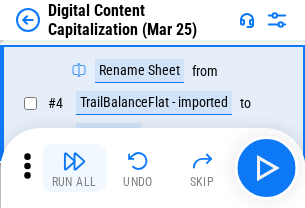 click at bounding box center (74, 161) 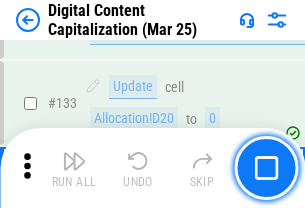 scroll, scrollTop: 2121, scrollLeft: 0, axis: vertical 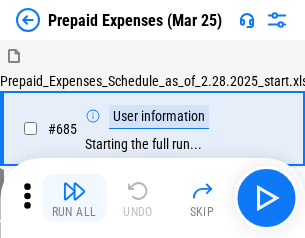 click at bounding box center [74, 191] 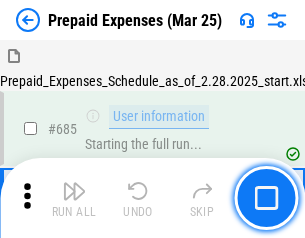 scroll, scrollTop: 4993, scrollLeft: 0, axis: vertical 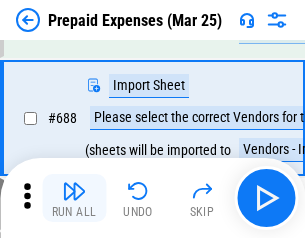 click at bounding box center [74, 191] 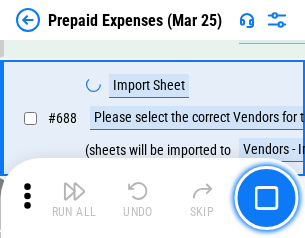 scroll, scrollTop: 5095, scrollLeft: 0, axis: vertical 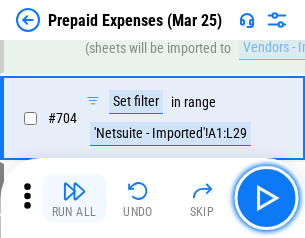 click at bounding box center [74, 191] 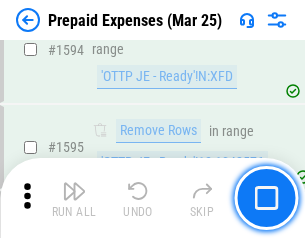 scroll, scrollTop: 18897, scrollLeft: 0, axis: vertical 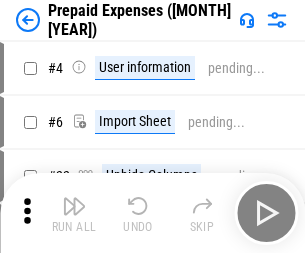 click at bounding box center [74, 206] 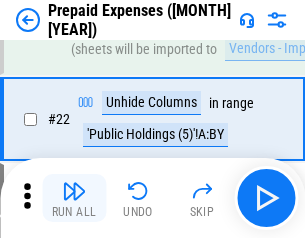 click at bounding box center [74, 191] 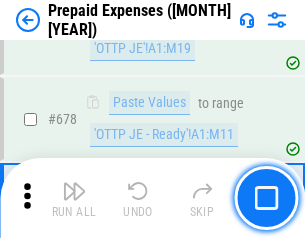 scroll, scrollTop: 6734, scrollLeft: 0, axis: vertical 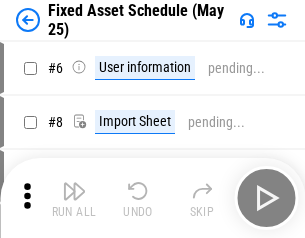 click at bounding box center [74, 191] 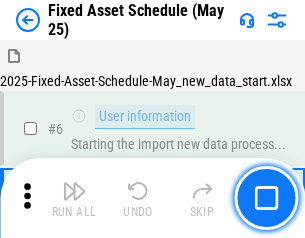scroll, scrollTop: 210, scrollLeft: 0, axis: vertical 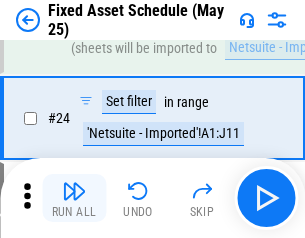 click at bounding box center (74, 191) 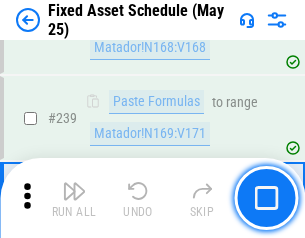 scroll, scrollTop: 6149, scrollLeft: 0, axis: vertical 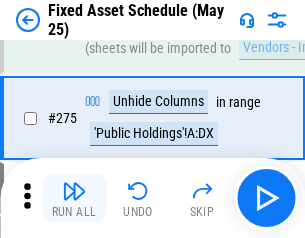 click at bounding box center (74, 191) 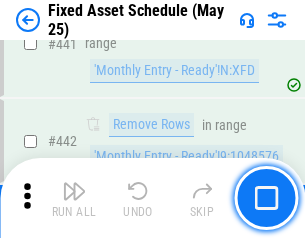 scroll, scrollTop: 8848, scrollLeft: 0, axis: vertical 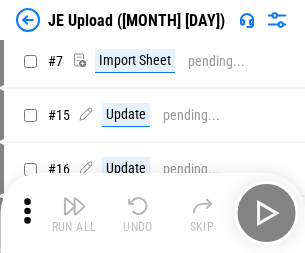 click at bounding box center [74, 206] 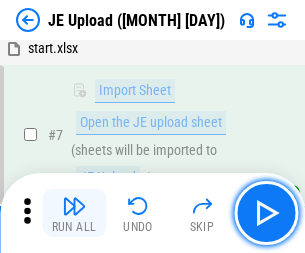 scroll, scrollTop: 145, scrollLeft: 0, axis: vertical 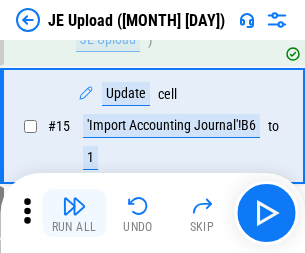 click at bounding box center [74, 206] 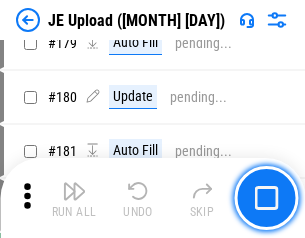scroll, scrollTop: 4223, scrollLeft: 0, axis: vertical 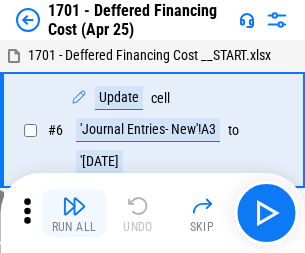 click at bounding box center [74, 206] 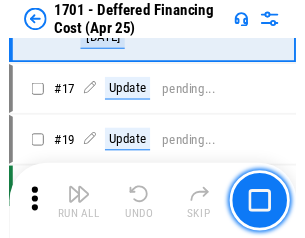 scroll, scrollTop: 247, scrollLeft: 0, axis: vertical 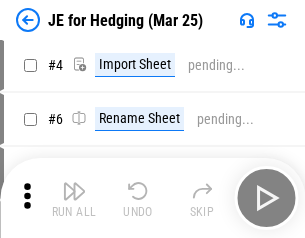 click at bounding box center (74, 191) 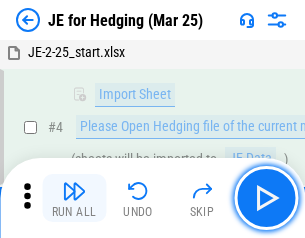 scroll, scrollTop: 113, scrollLeft: 0, axis: vertical 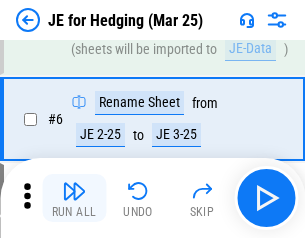 click at bounding box center (74, 191) 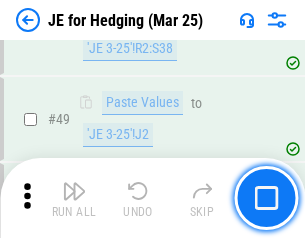 scroll, scrollTop: 1295, scrollLeft: 0, axis: vertical 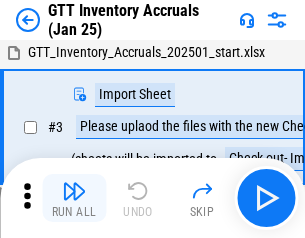 click at bounding box center [74, 191] 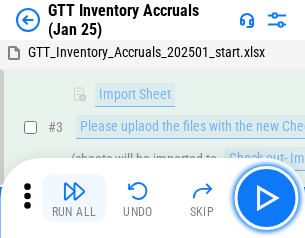 scroll, scrollTop: 129, scrollLeft: 0, axis: vertical 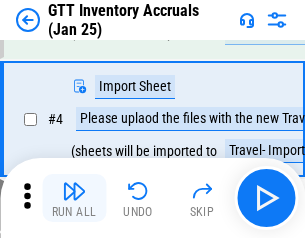 click at bounding box center [74, 191] 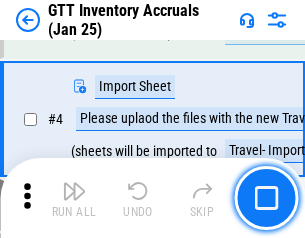 scroll, scrollTop: 231, scrollLeft: 0, axis: vertical 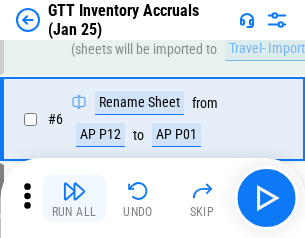 click at bounding box center (74, 191) 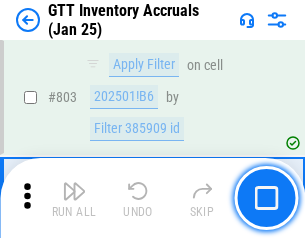 scroll, scrollTop: 15134, scrollLeft: 0, axis: vertical 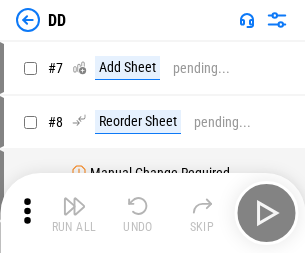 click at bounding box center (74, 206) 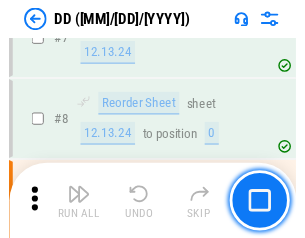 scroll, scrollTop: 201, scrollLeft: 0, axis: vertical 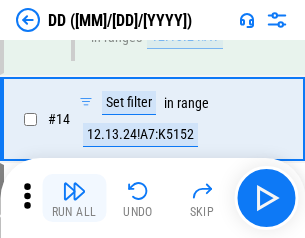 click at bounding box center (74, 191) 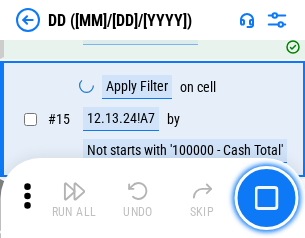 scroll, scrollTop: 521, scrollLeft: 0, axis: vertical 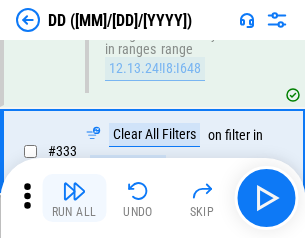 click at bounding box center [74, 191] 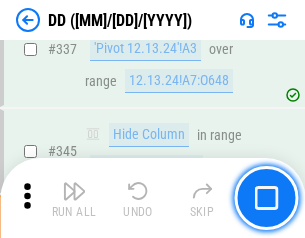 scroll, scrollTop: 9296, scrollLeft: 0, axis: vertical 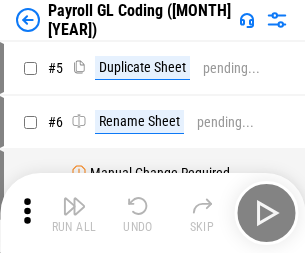 click at bounding box center [74, 206] 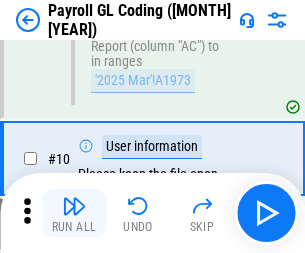 click at bounding box center (74, 206) 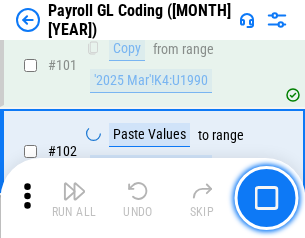 scroll, scrollTop: 4684, scrollLeft: 0, axis: vertical 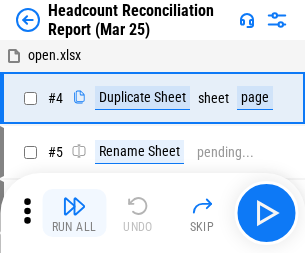 click at bounding box center (74, 206) 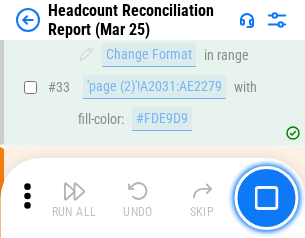scroll, scrollTop: 1834, scrollLeft: 0, axis: vertical 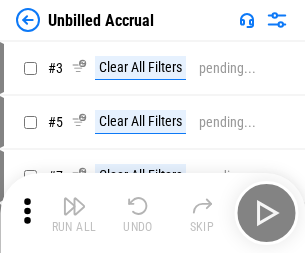click at bounding box center (74, 206) 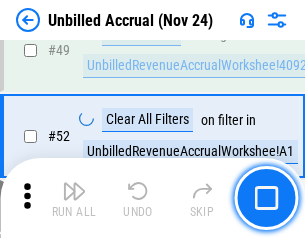 scroll, scrollTop: 1814, scrollLeft: 0, axis: vertical 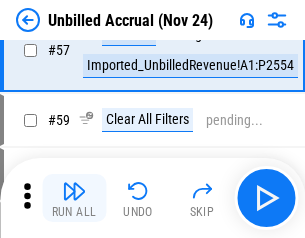 click at bounding box center [74, 191] 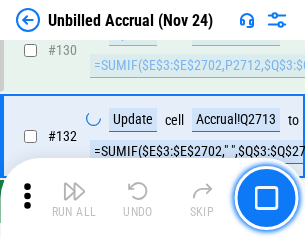 scroll, scrollTop: 5934, scrollLeft: 0, axis: vertical 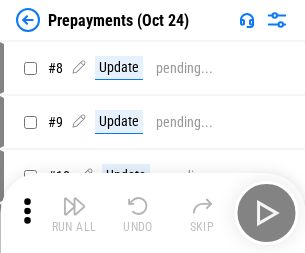 click at bounding box center (74, 206) 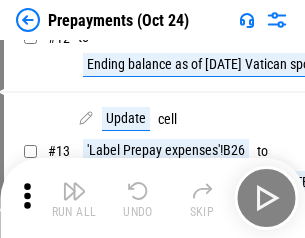 scroll, scrollTop: 125, scrollLeft: 0, axis: vertical 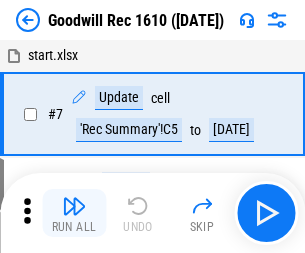 click at bounding box center (74, 206) 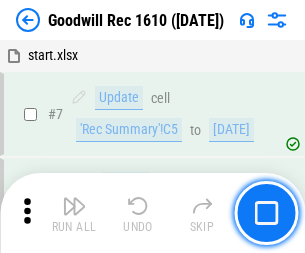 scroll, scrollTop: 342, scrollLeft: 0, axis: vertical 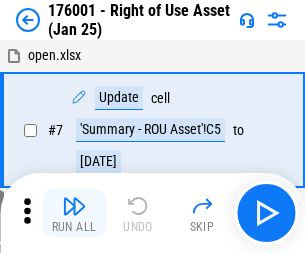 click at bounding box center [74, 206] 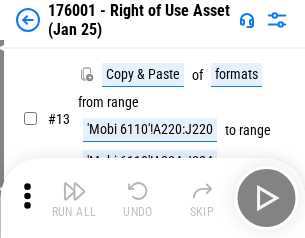 scroll, scrollTop: 129, scrollLeft: 0, axis: vertical 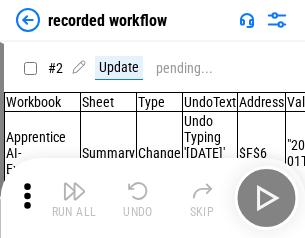 click at bounding box center [74, 191] 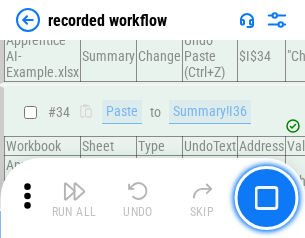 scroll, scrollTop: 6251, scrollLeft: 0, axis: vertical 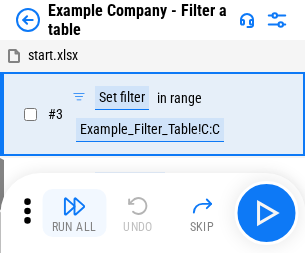 click at bounding box center (74, 206) 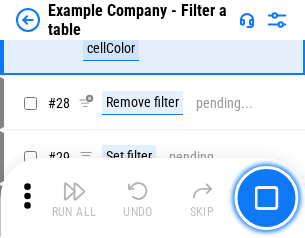scroll, scrollTop: 1837, scrollLeft: 0, axis: vertical 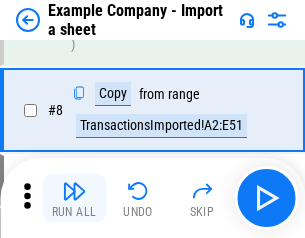 click at bounding box center [74, 191] 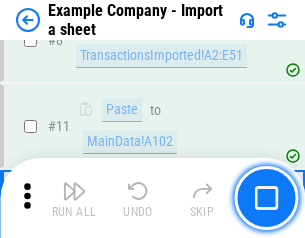 scroll, scrollTop: 426, scrollLeft: 0, axis: vertical 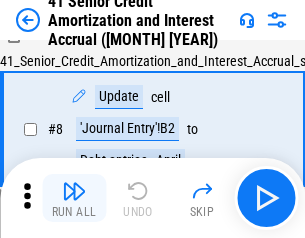 click at bounding box center [74, 191] 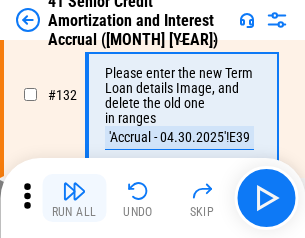 click at bounding box center (74, 191) 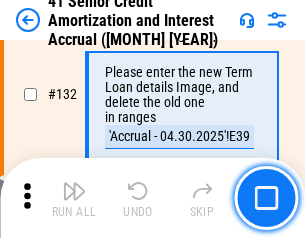 scroll, scrollTop: 2045, scrollLeft: 0, axis: vertical 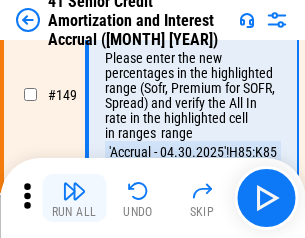 click at bounding box center (74, 191) 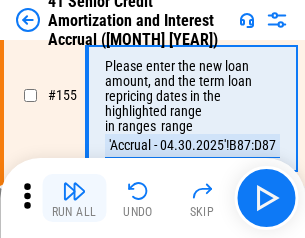 click at bounding box center (74, 191) 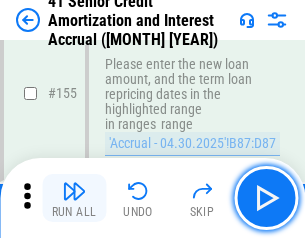 scroll, scrollTop: 2363, scrollLeft: 0, axis: vertical 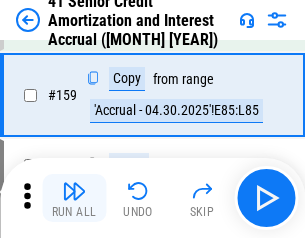 click at bounding box center (74, 191) 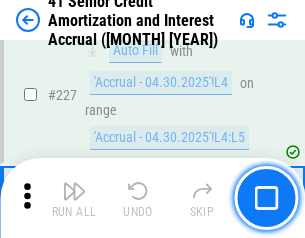 scroll, scrollTop: 4404, scrollLeft: 0, axis: vertical 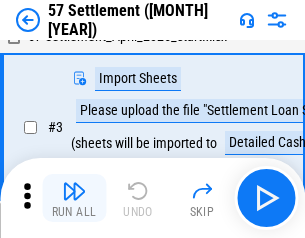 click at bounding box center (74, 191) 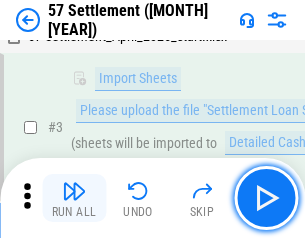 scroll, scrollTop: 145, scrollLeft: 0, axis: vertical 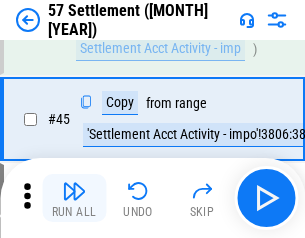 click at bounding box center [74, 191] 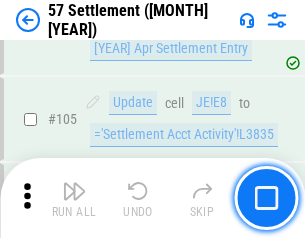 scroll, scrollTop: 1263, scrollLeft: 0, axis: vertical 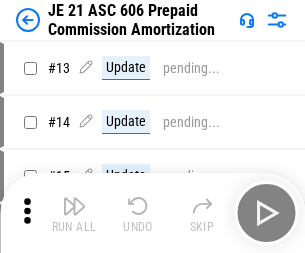 click at bounding box center [74, 206] 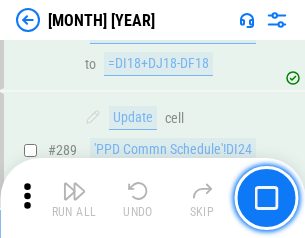 scroll, scrollTop: 3680, scrollLeft: 0, axis: vertical 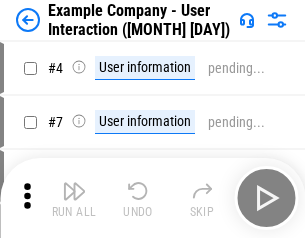 click at bounding box center (74, 191) 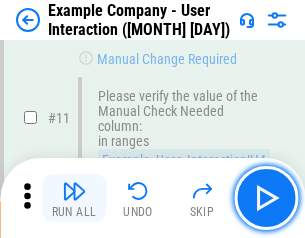 scroll, scrollTop: 433, scrollLeft: 0, axis: vertical 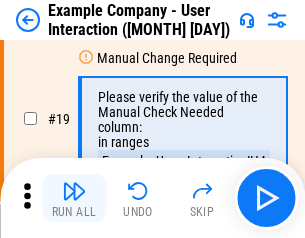 click at bounding box center [74, 191] 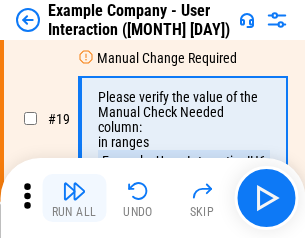 click at bounding box center [74, 191] 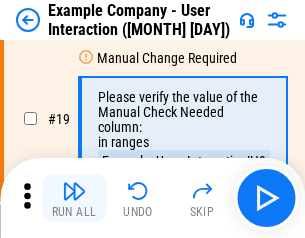 click at bounding box center [74, 191] 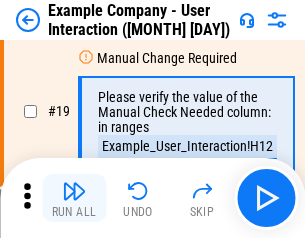 click at bounding box center [74, 191] 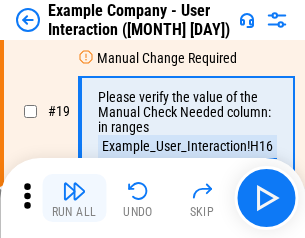 click at bounding box center [74, 191] 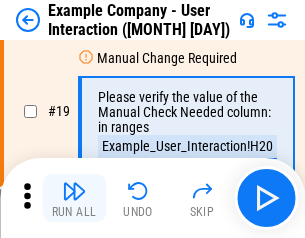 click at bounding box center [74, 191] 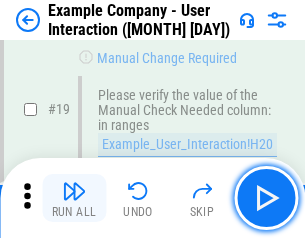 scroll, scrollTop: 537, scrollLeft: 0, axis: vertical 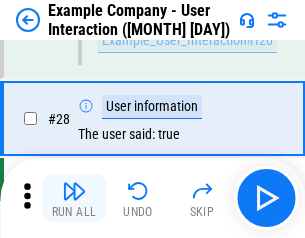 click at bounding box center (74, 191) 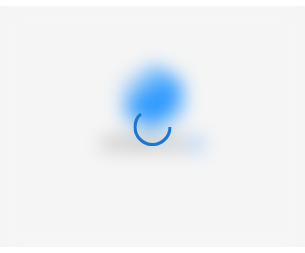 scroll, scrollTop: 0, scrollLeft: 0, axis: both 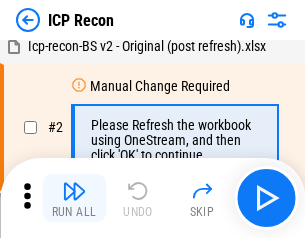 click at bounding box center (74, 191) 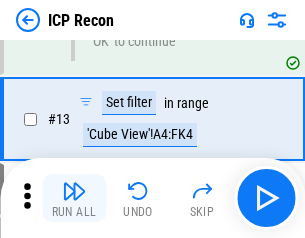 click at bounding box center (74, 191) 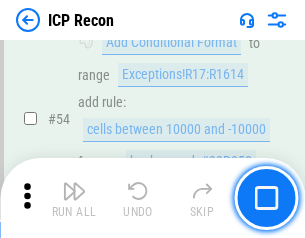 scroll, scrollTop: 1743, scrollLeft: 0, axis: vertical 